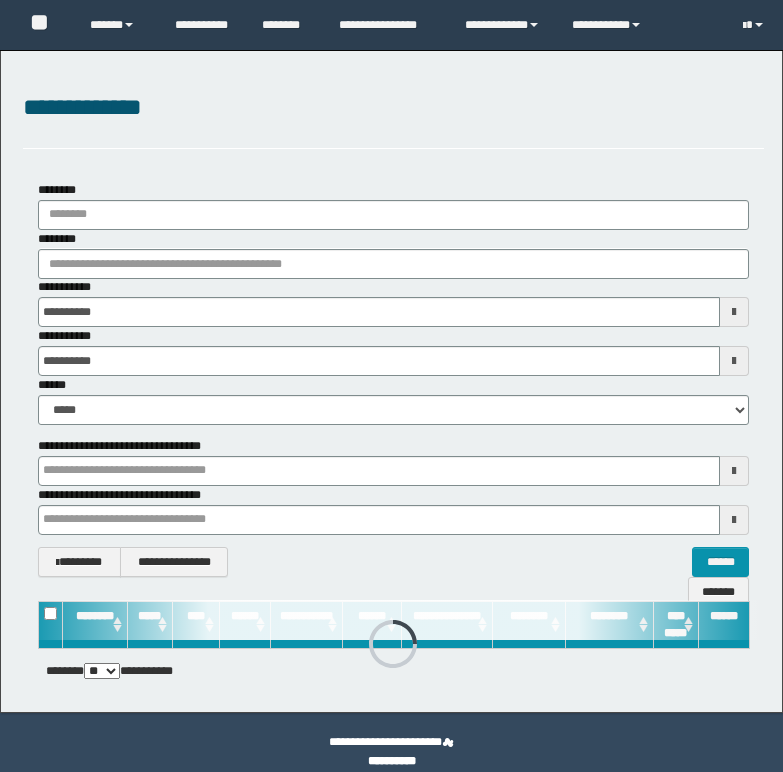 scroll, scrollTop: 0, scrollLeft: 0, axis: both 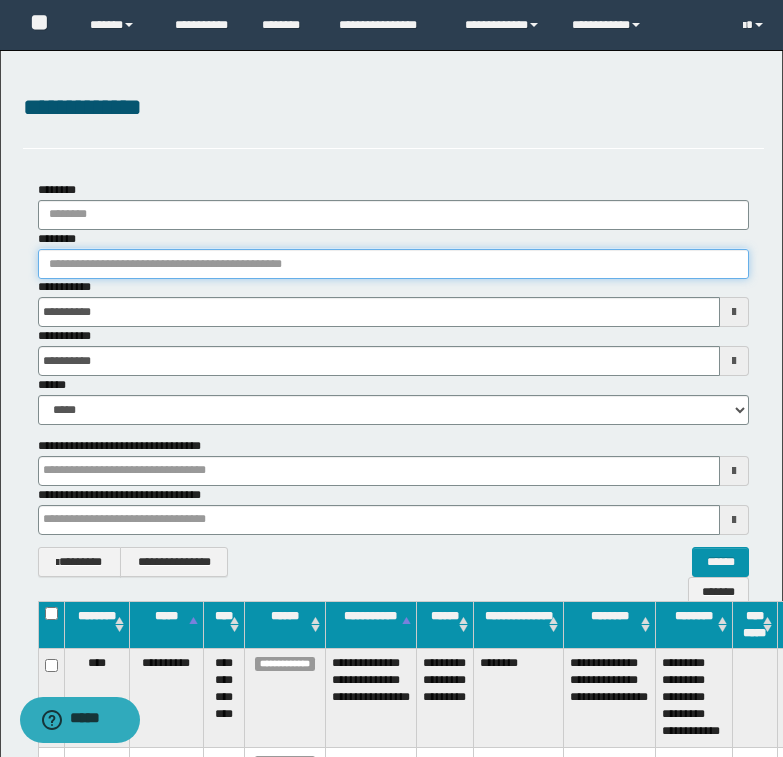 paste on "**********" 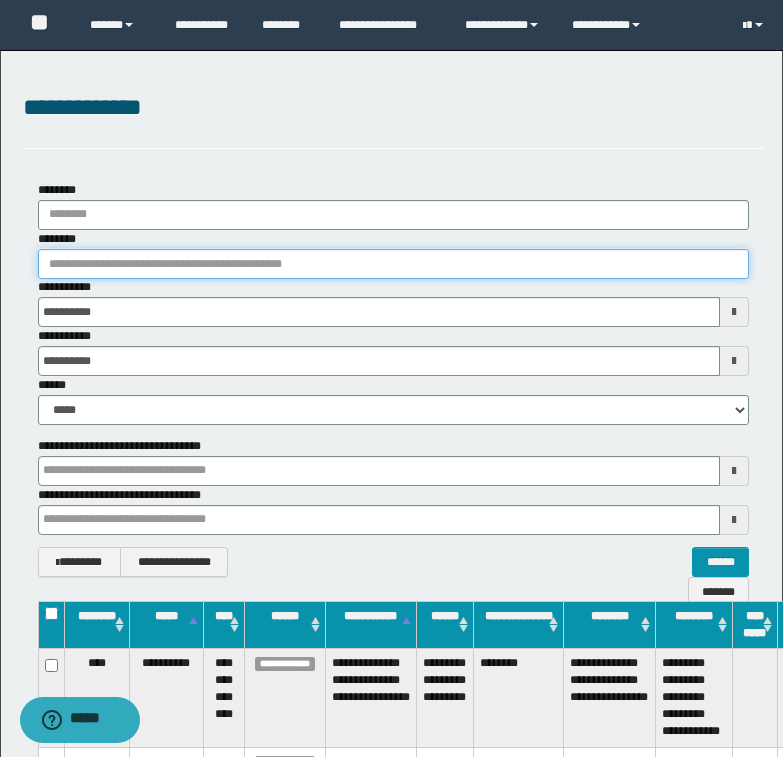 type on "**********" 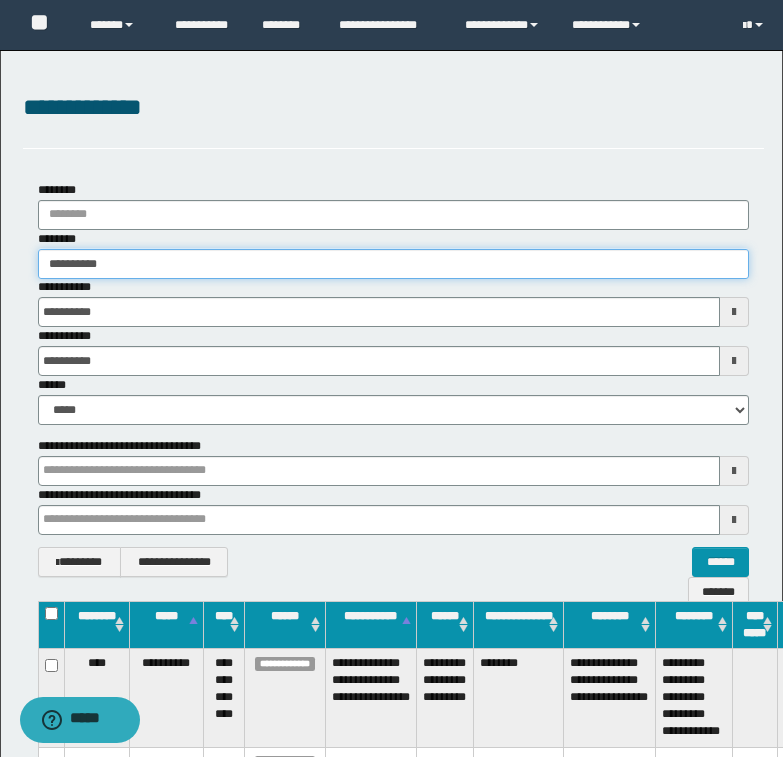type on "**********" 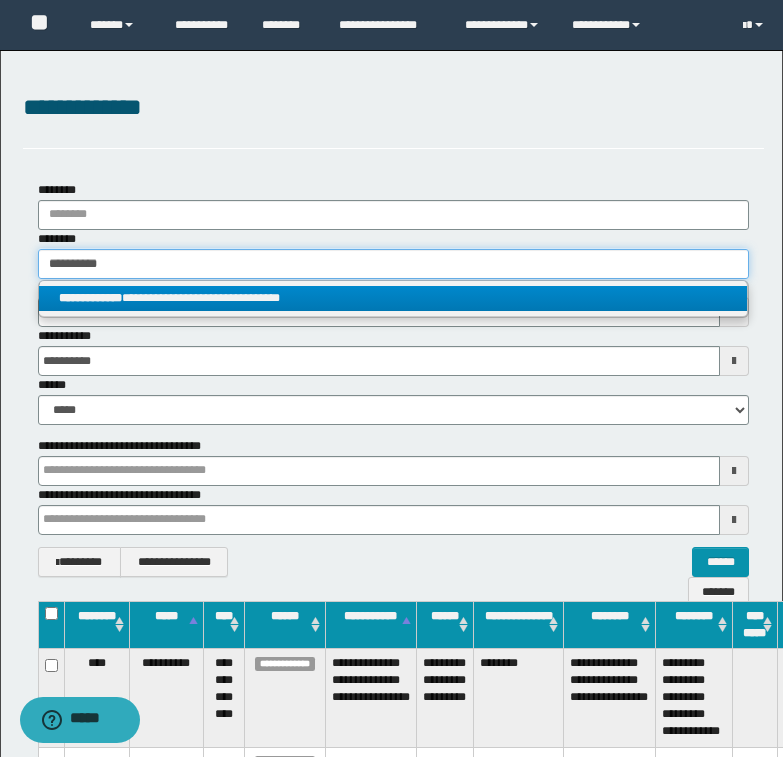 type on "**********" 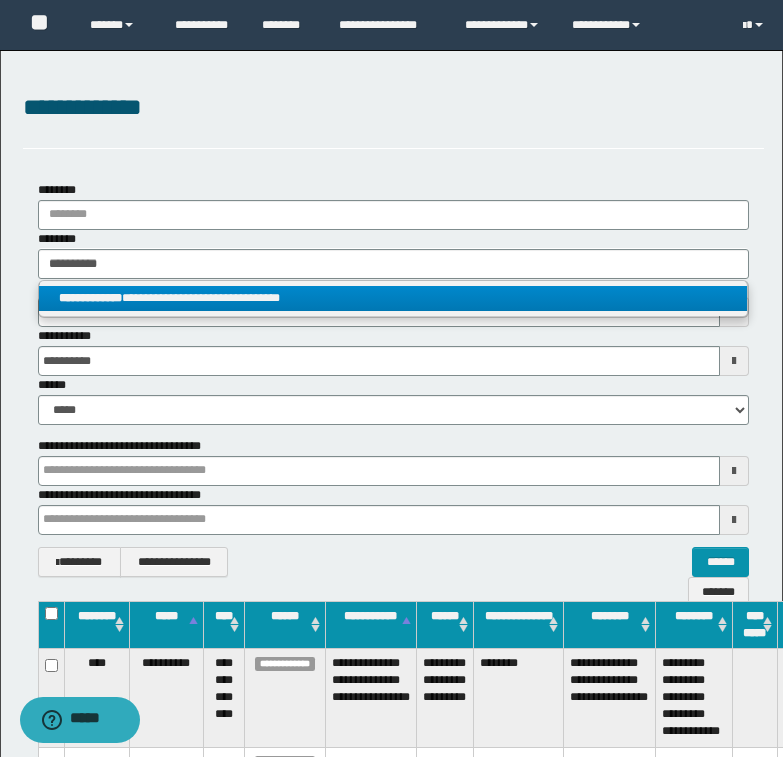 click on "**********" at bounding box center (393, 298) 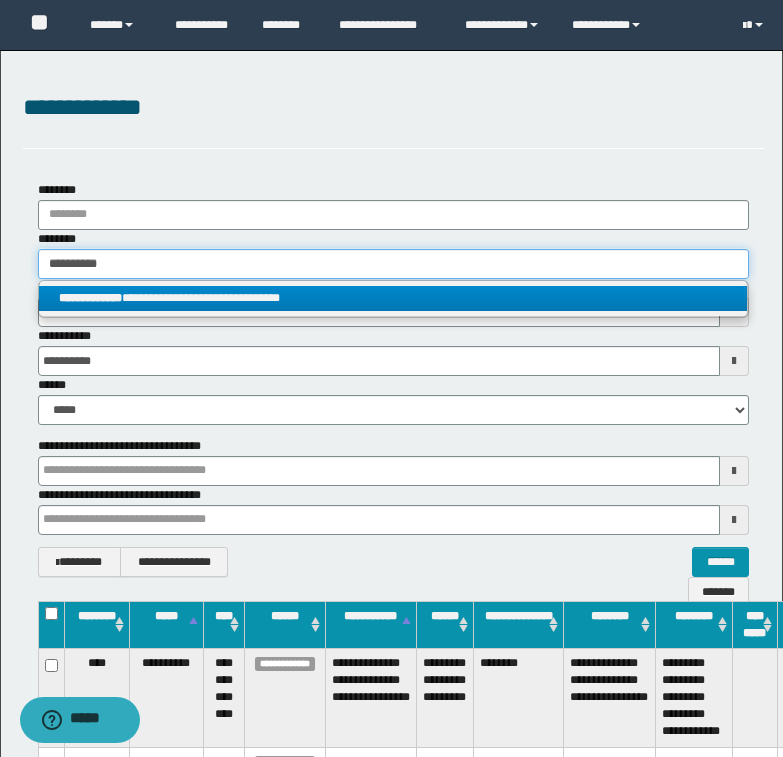 type 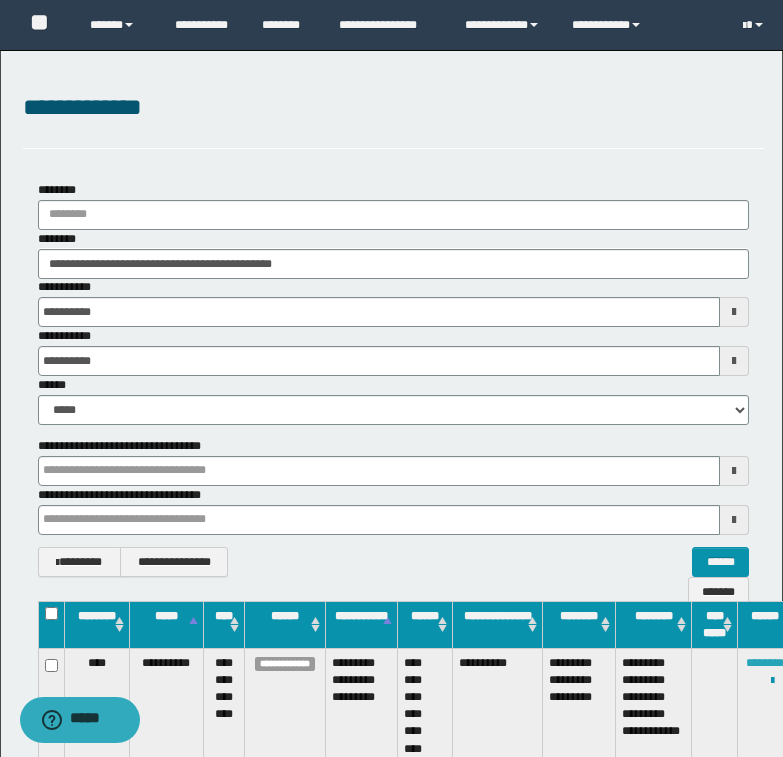 click on "********" at bounding box center [765, 663] 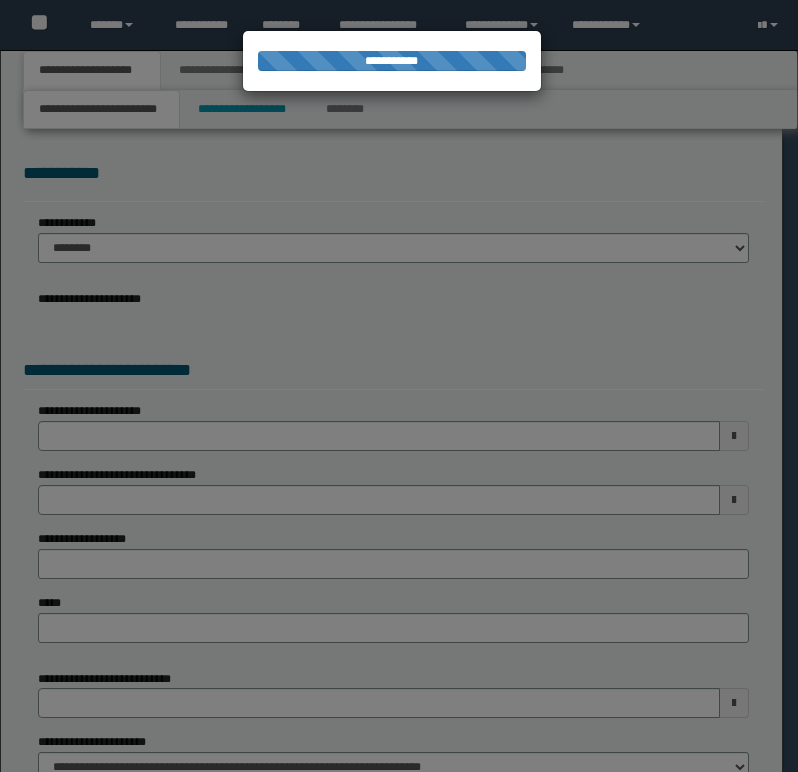 scroll, scrollTop: 0, scrollLeft: 0, axis: both 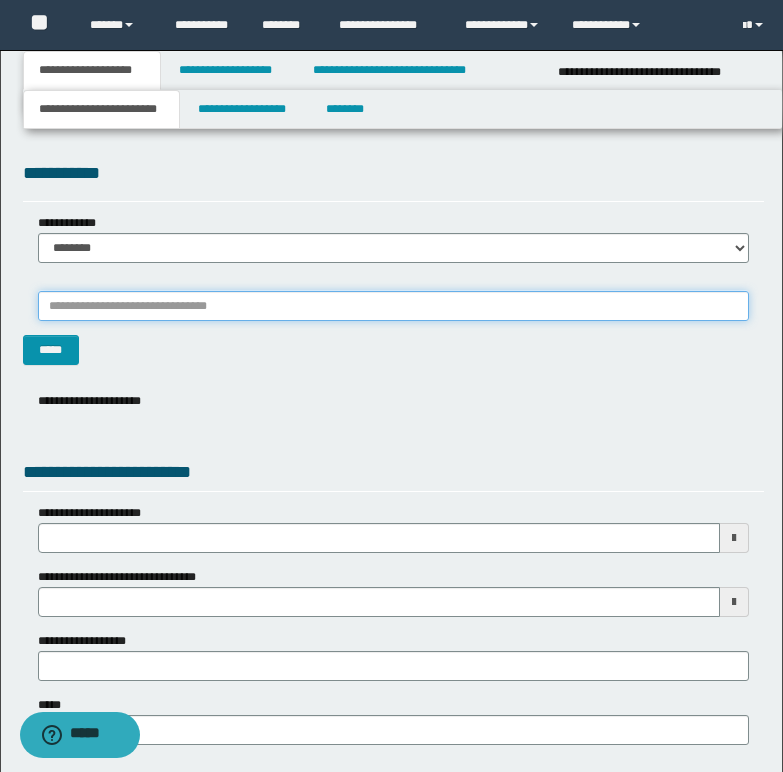 click on "*******" at bounding box center (393, 306) 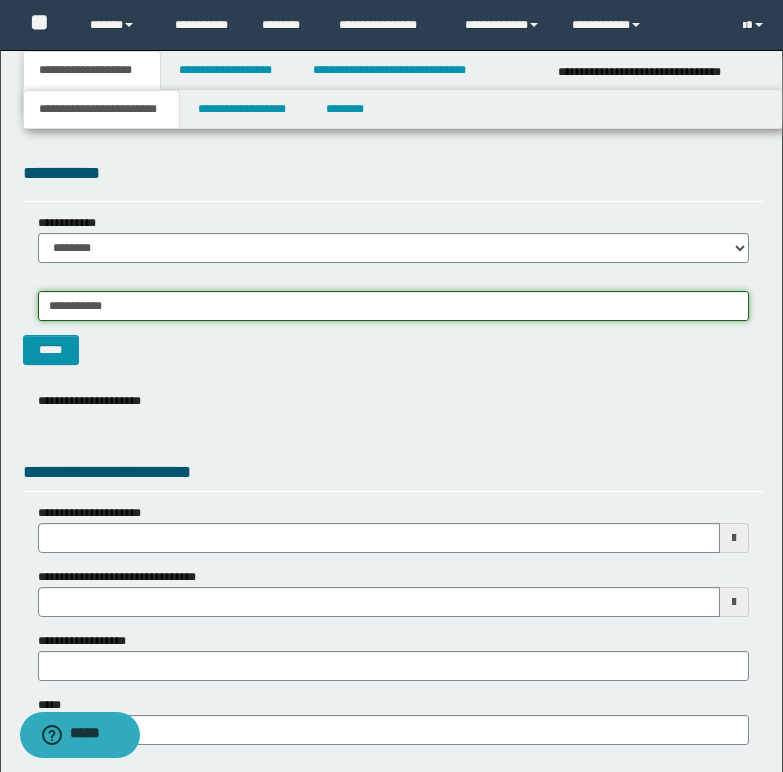 type on "**********" 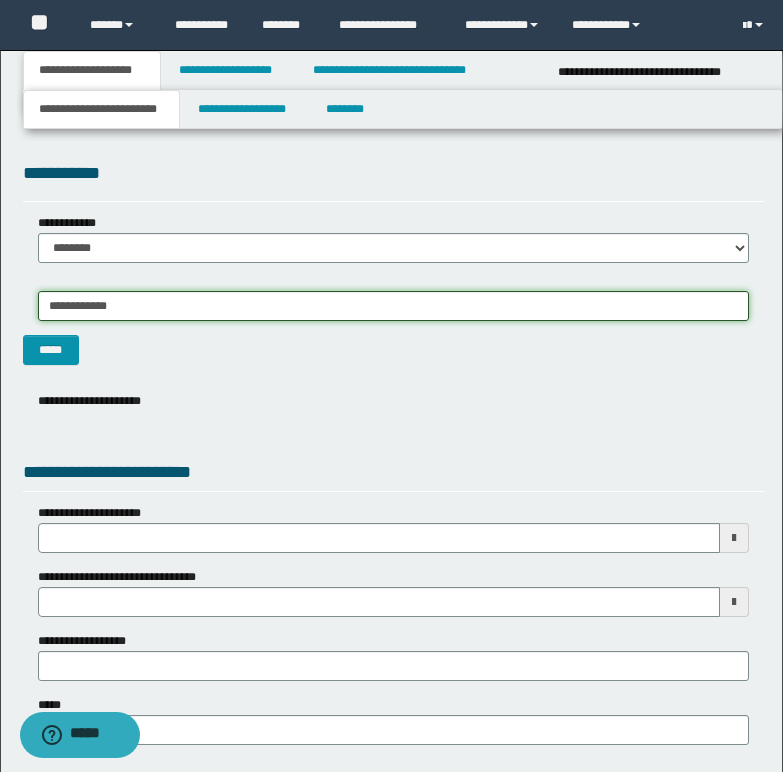 type on "**********" 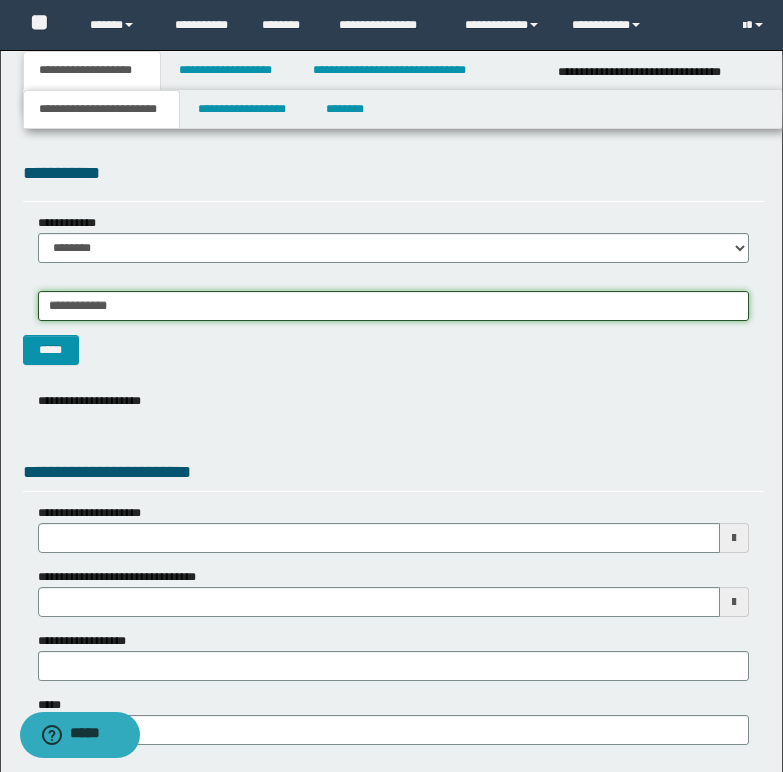 type 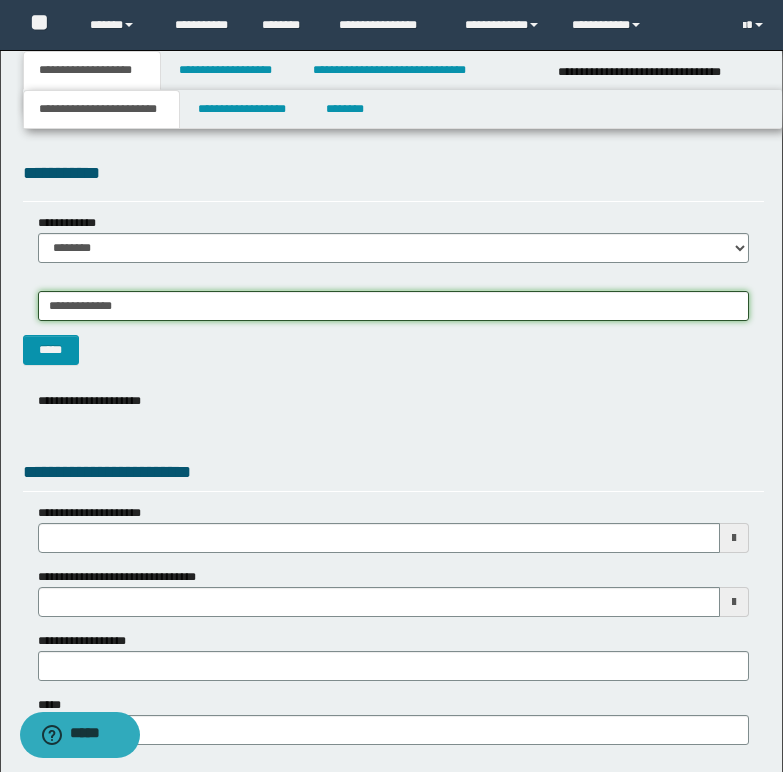 type on "**********" 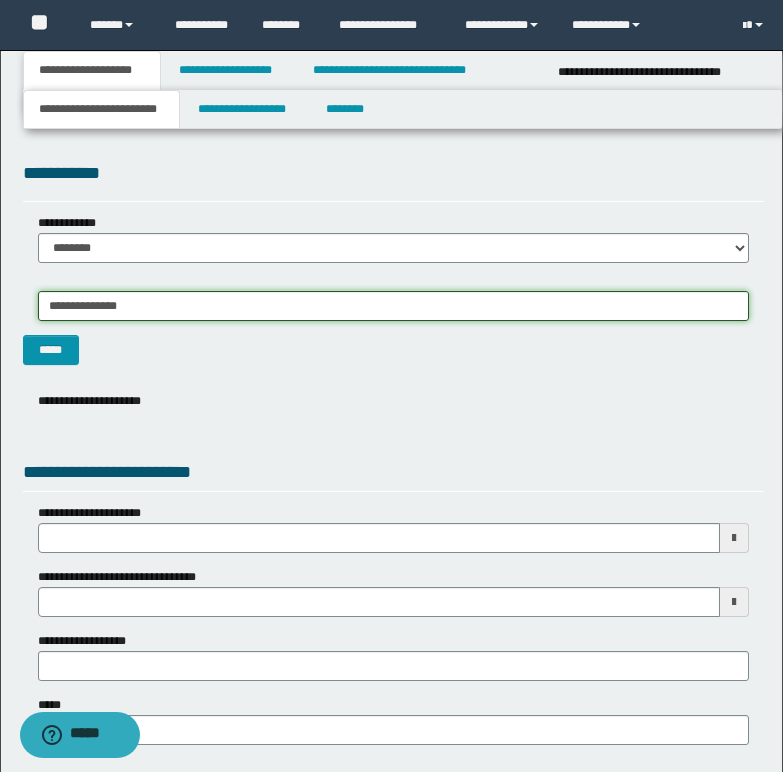 type on "**********" 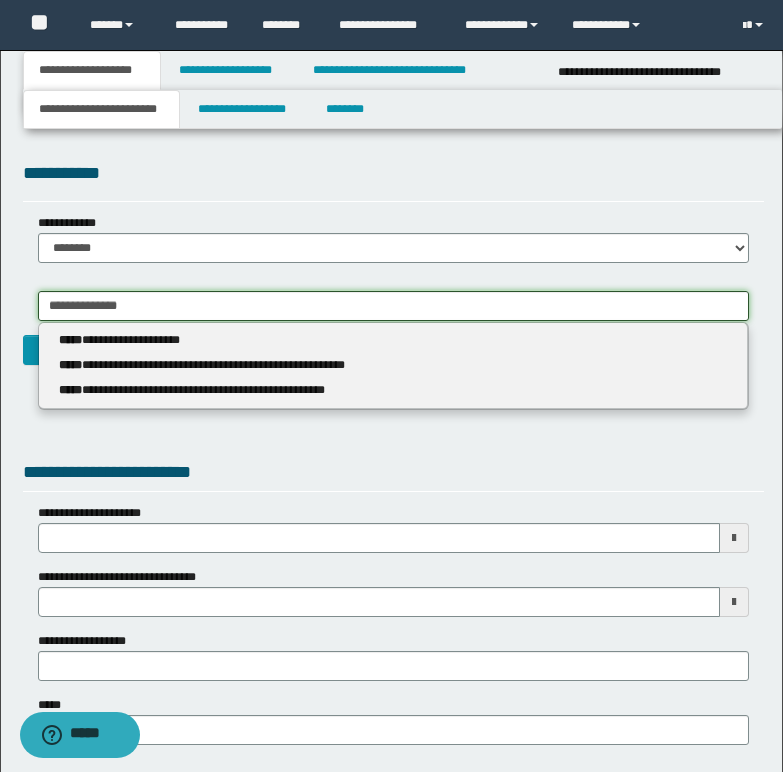 type 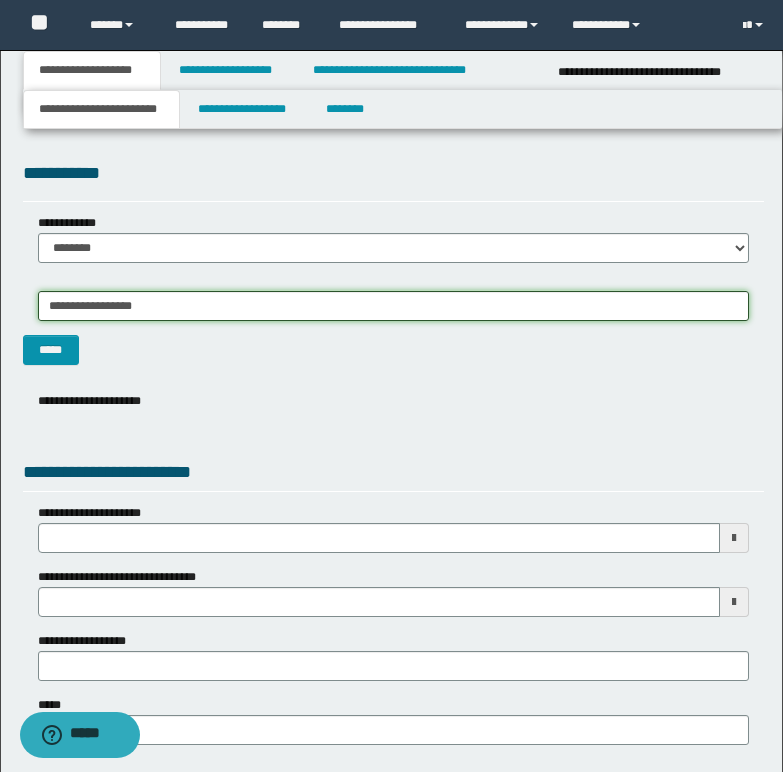 type on "**********" 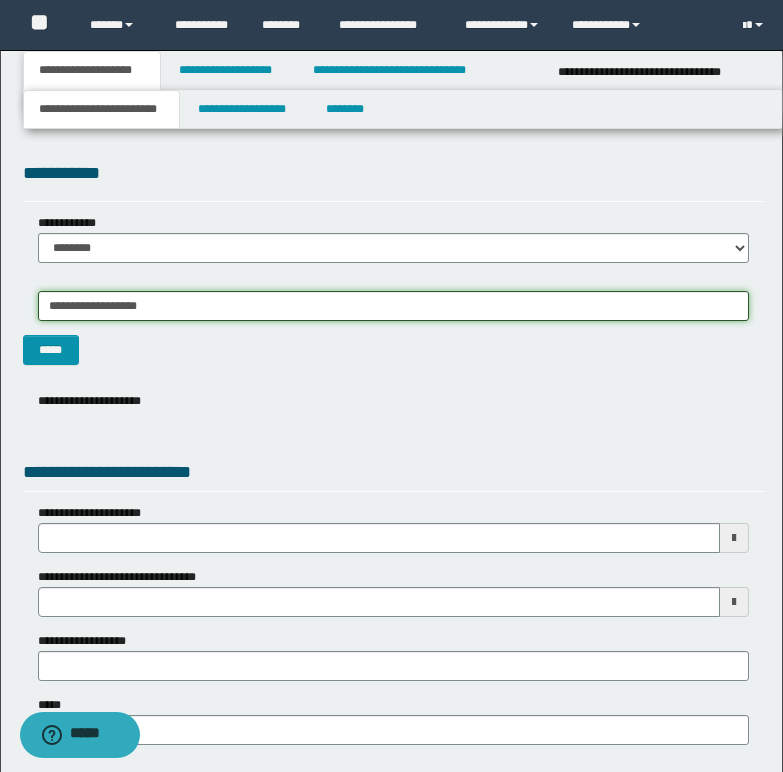 type on "**********" 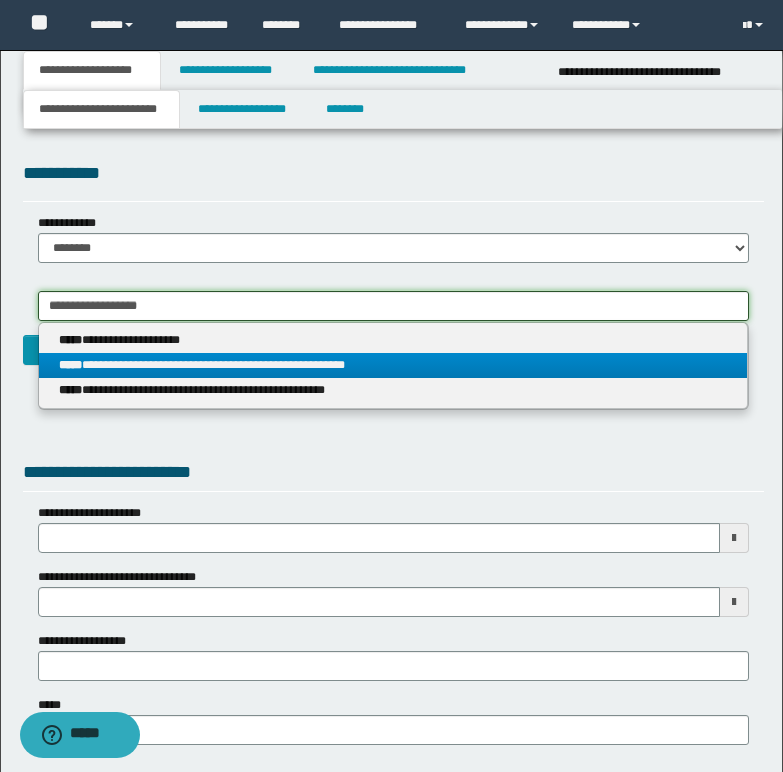 type on "**********" 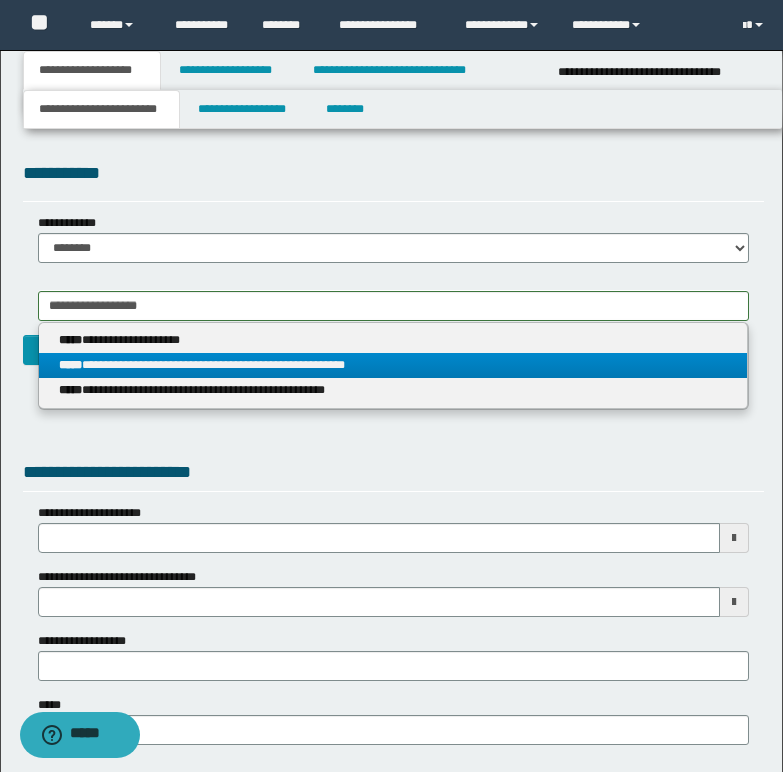 click on "**********" at bounding box center [393, 365] 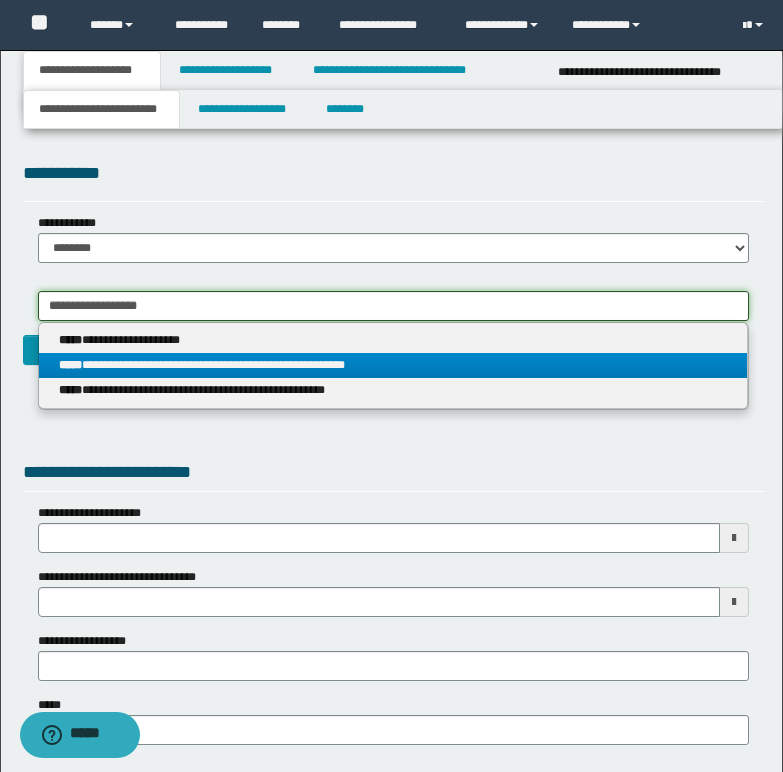 type 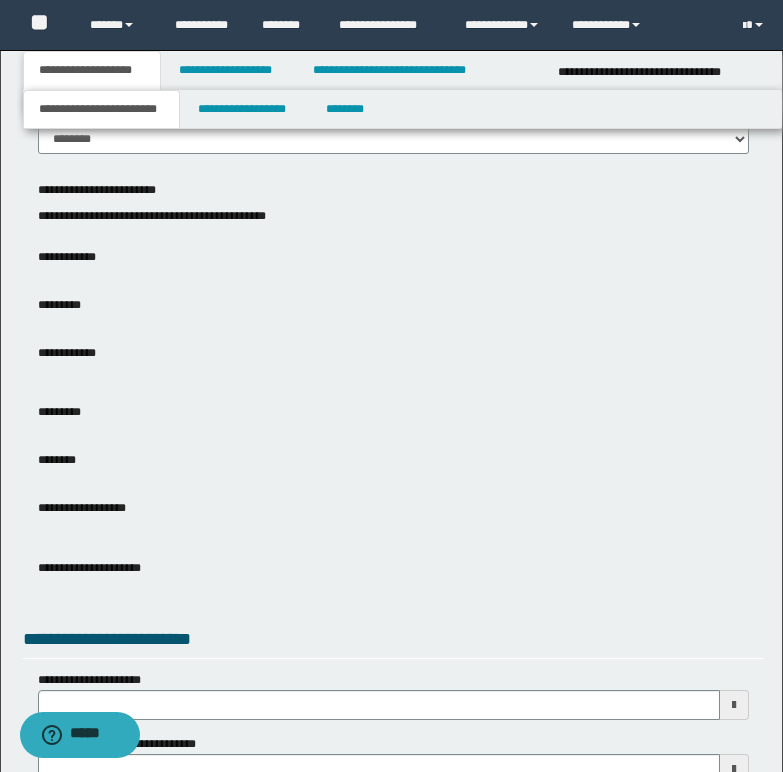 scroll, scrollTop: 300, scrollLeft: 0, axis: vertical 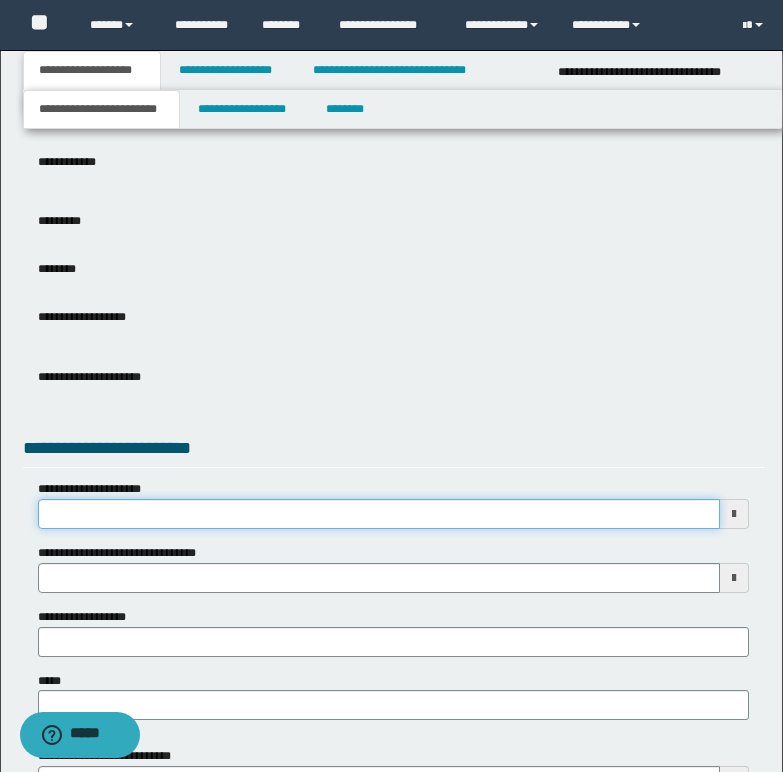 click on "**********" at bounding box center (379, 514) 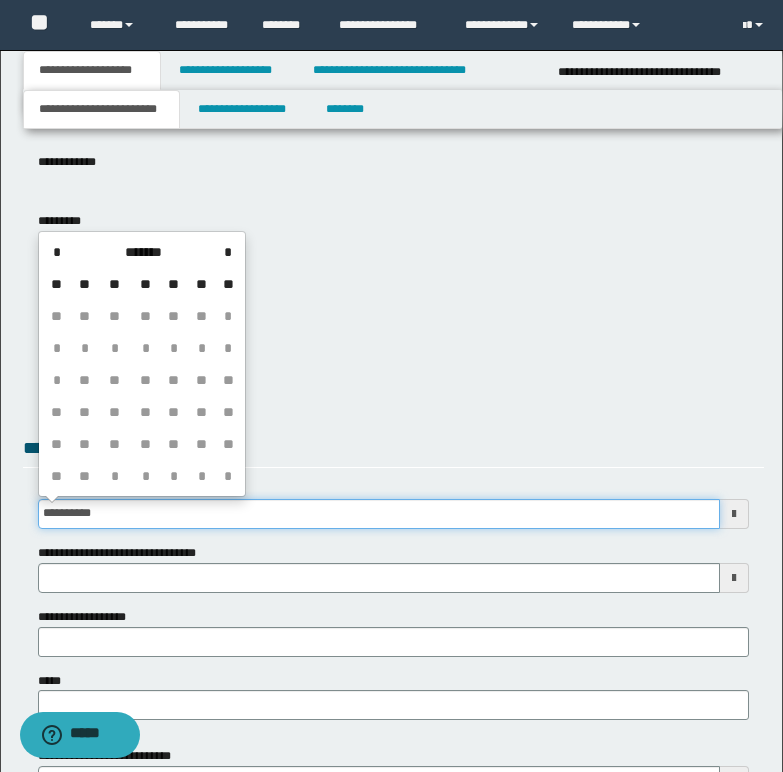 type on "**********" 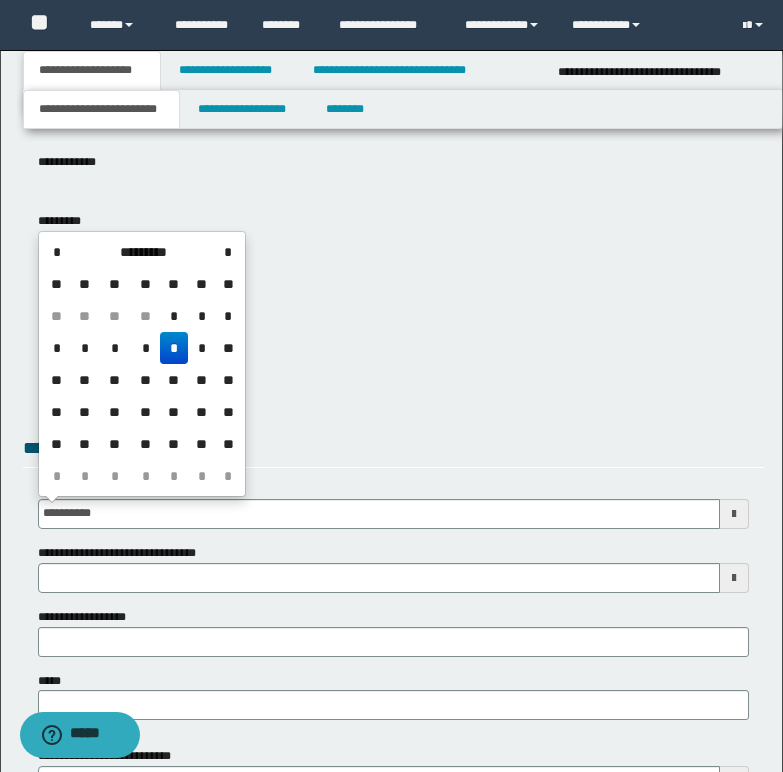 click on "*" at bounding box center [174, 348] 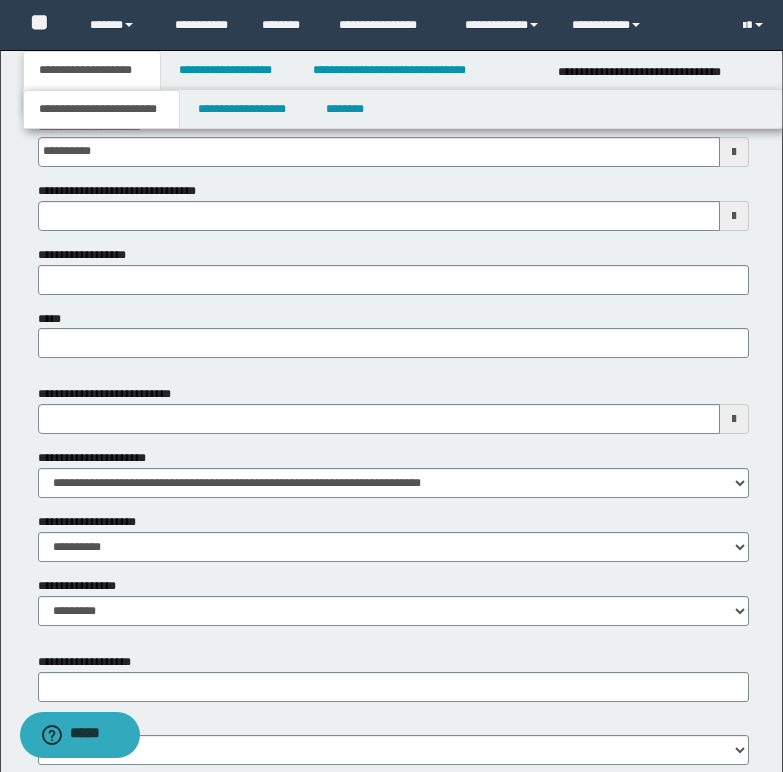 scroll, scrollTop: 700, scrollLeft: 0, axis: vertical 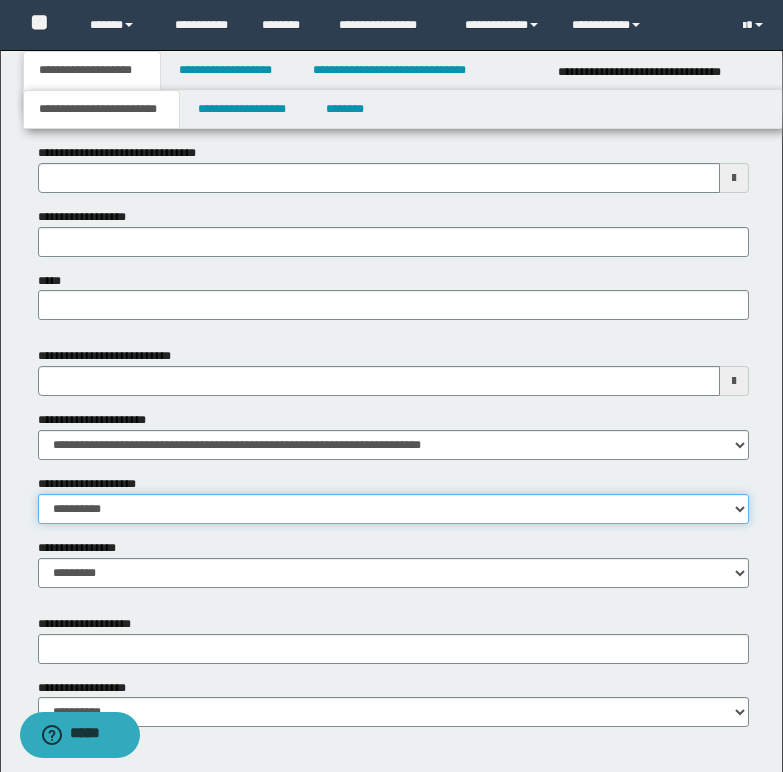 click on "**********" at bounding box center (393, 509) 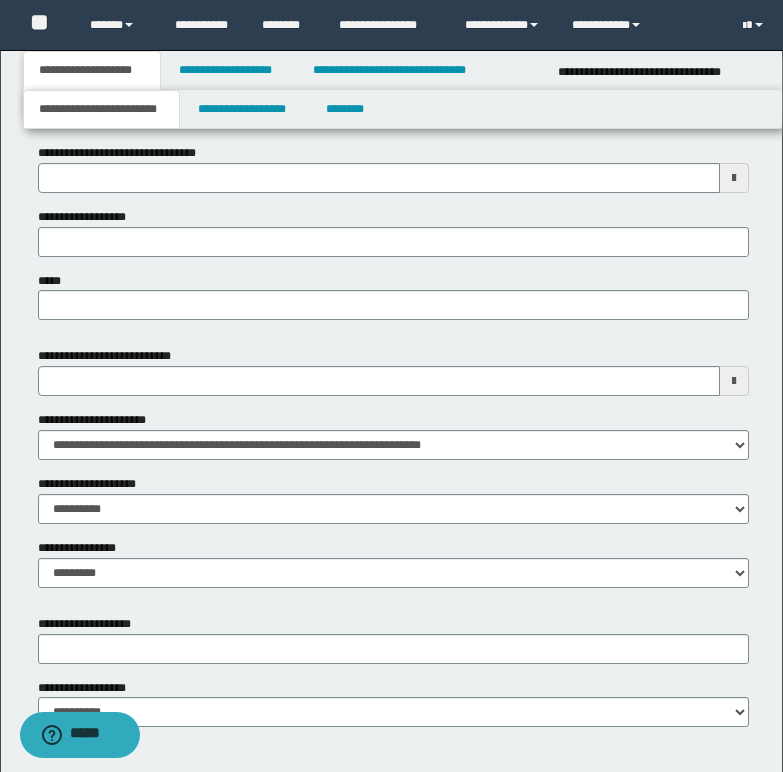 click on "**********" at bounding box center [393, 563] 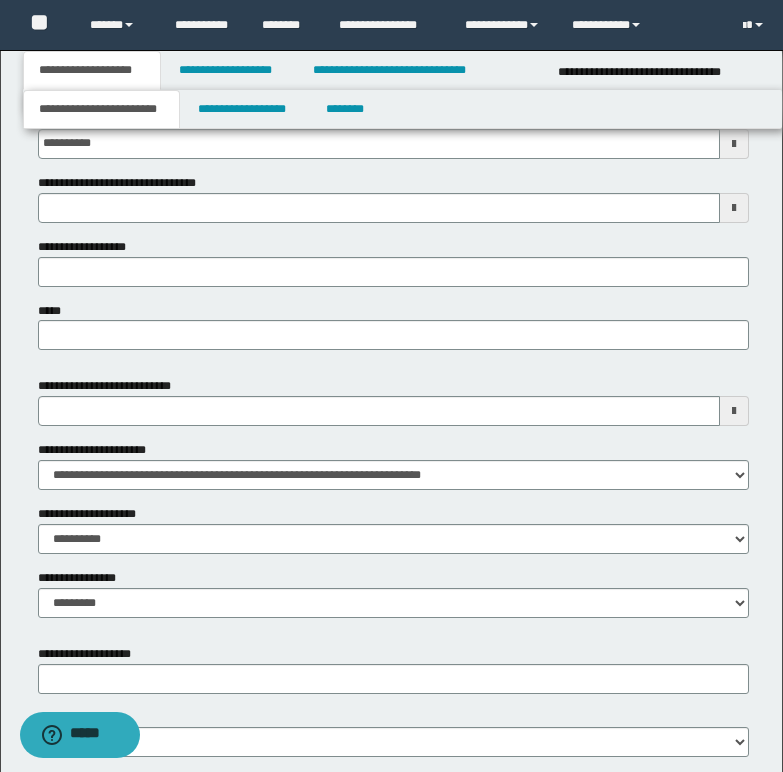scroll, scrollTop: 479, scrollLeft: 0, axis: vertical 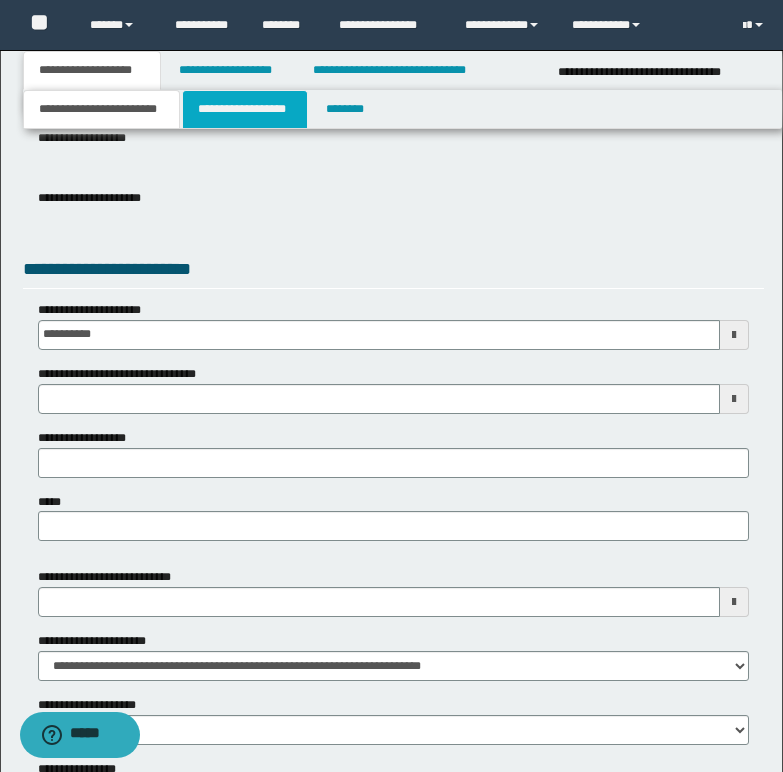 click on "**********" at bounding box center [245, 109] 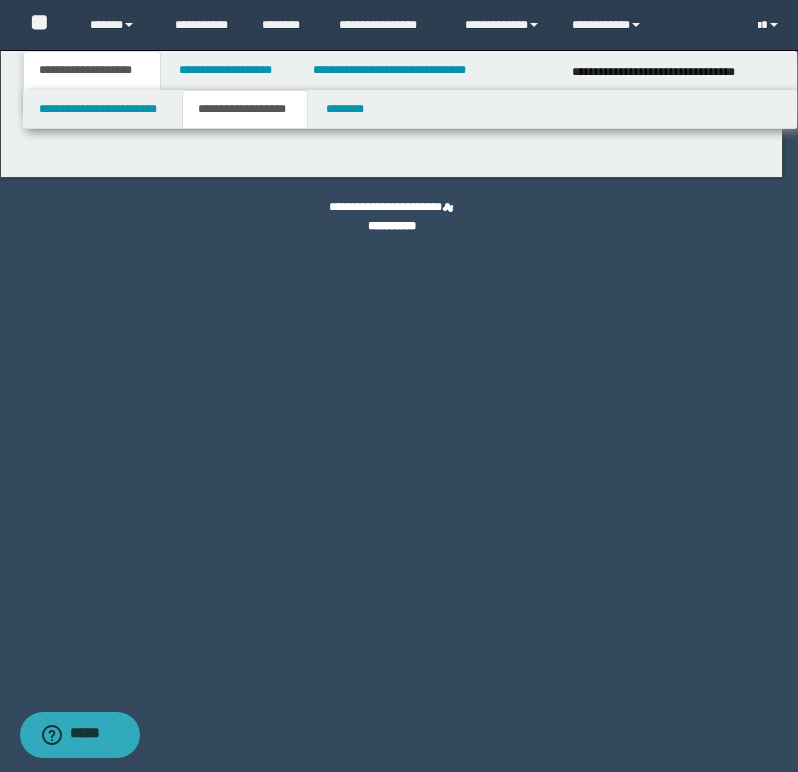 type on "**********" 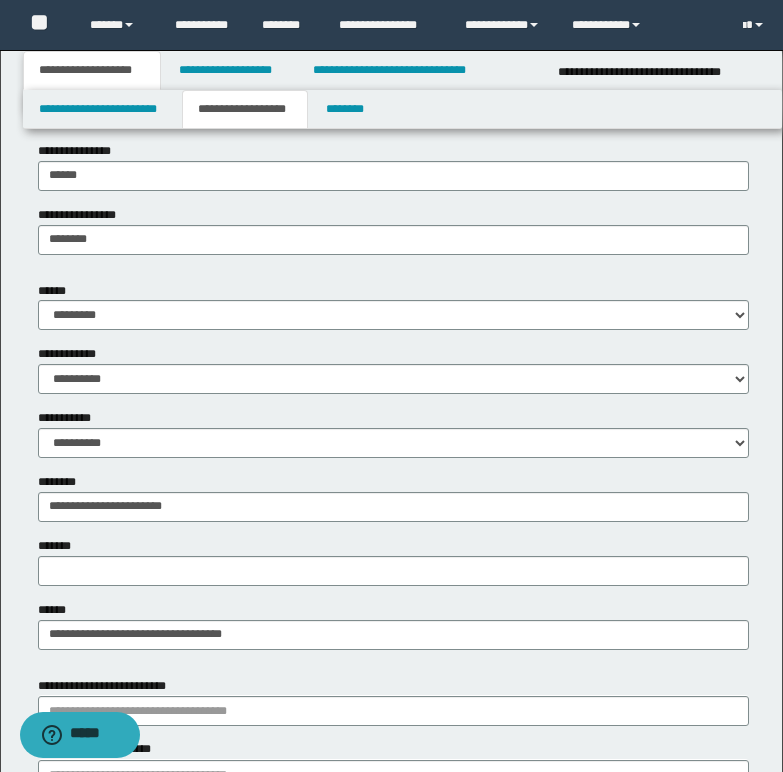 scroll, scrollTop: 600, scrollLeft: 0, axis: vertical 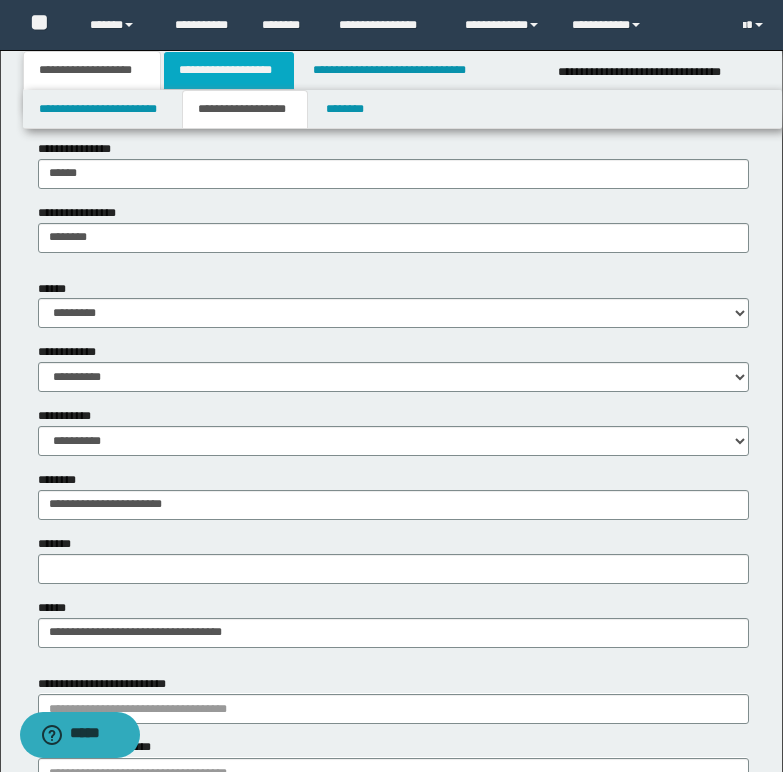 click on "**********" at bounding box center [229, 70] 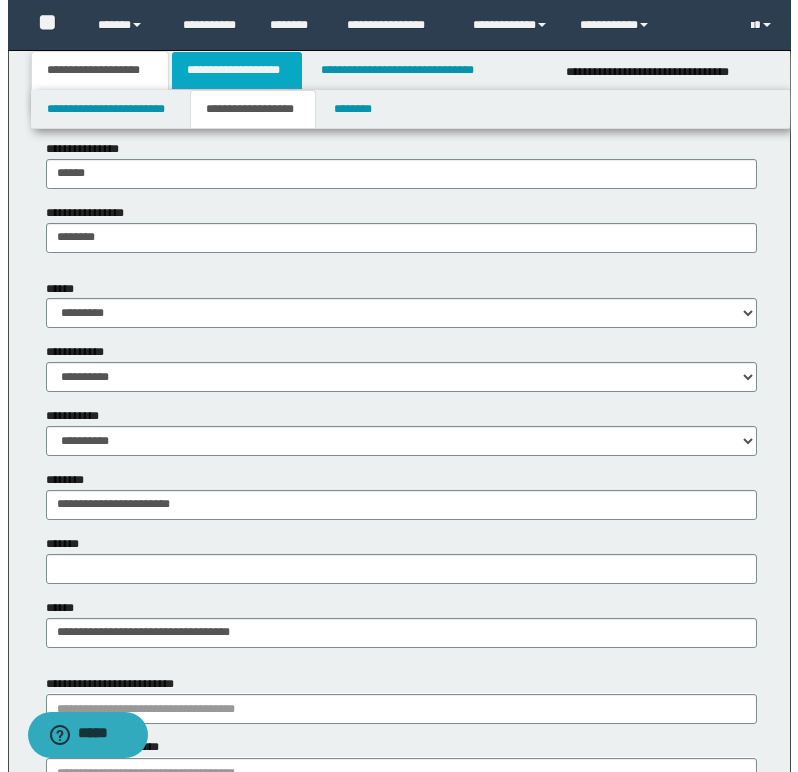 scroll, scrollTop: 0, scrollLeft: 0, axis: both 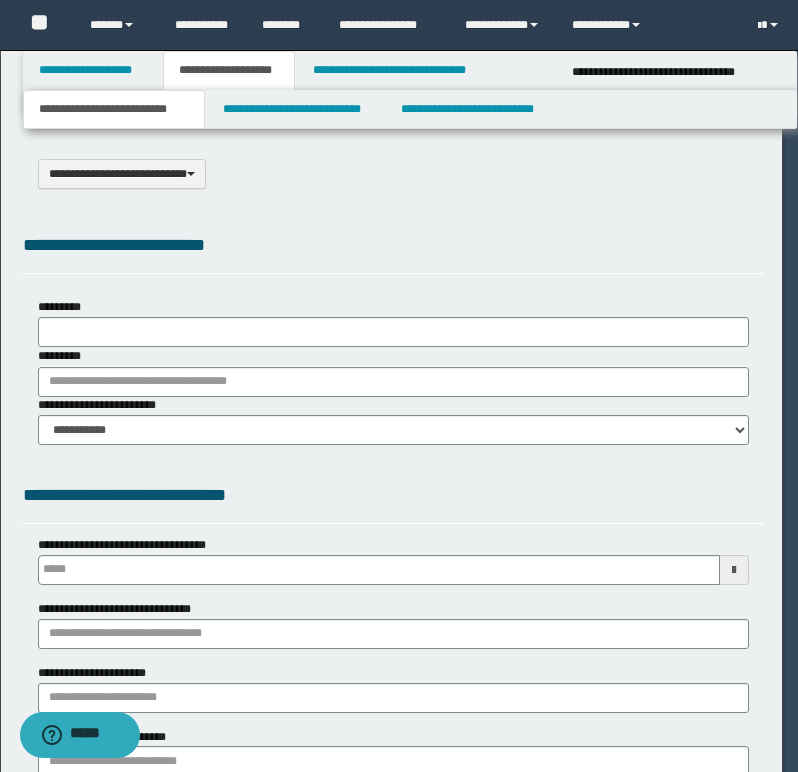 select on "*" 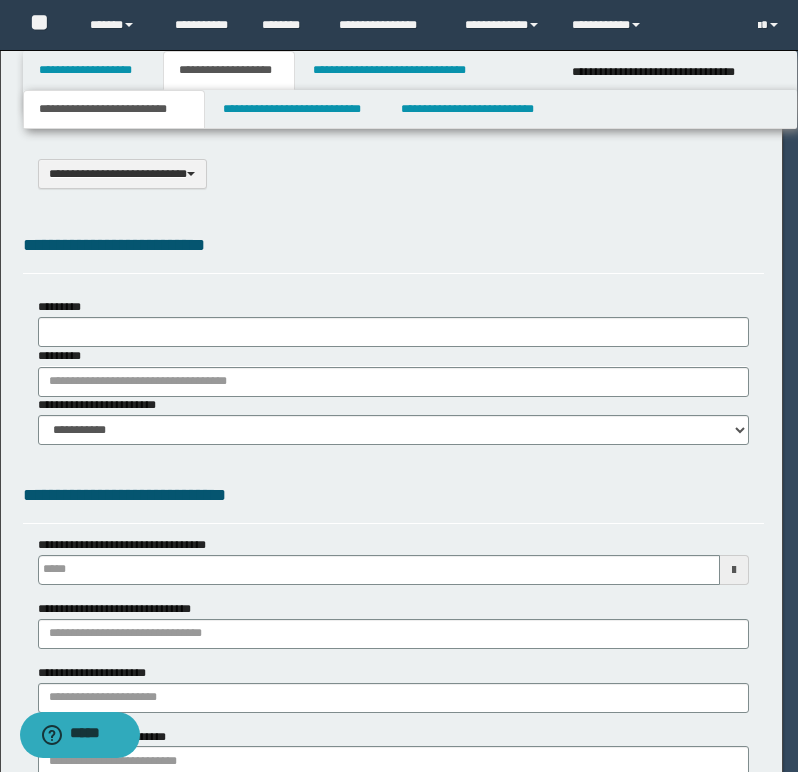 scroll, scrollTop: 0, scrollLeft: 0, axis: both 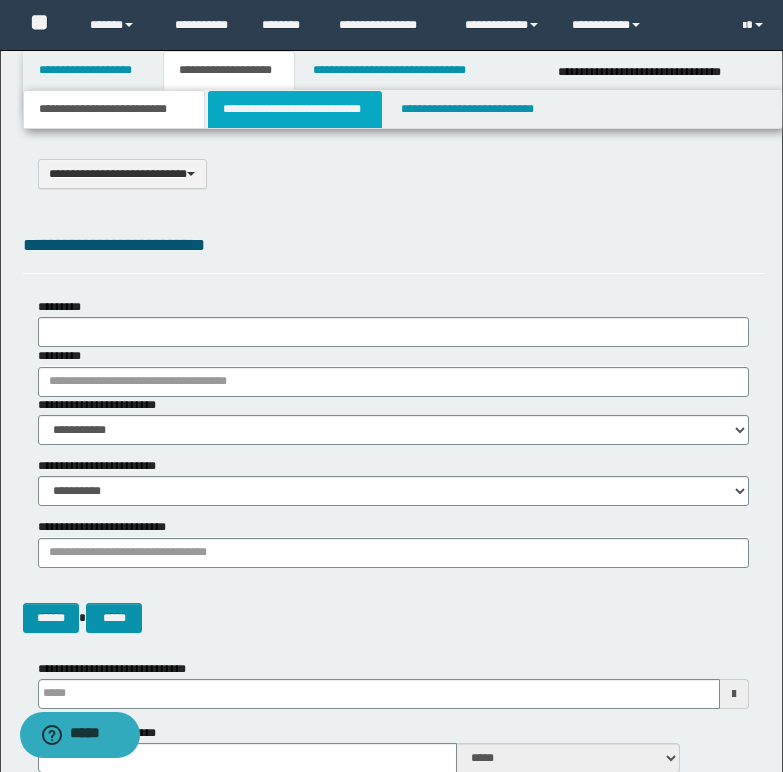 click on "**********" at bounding box center [295, 109] 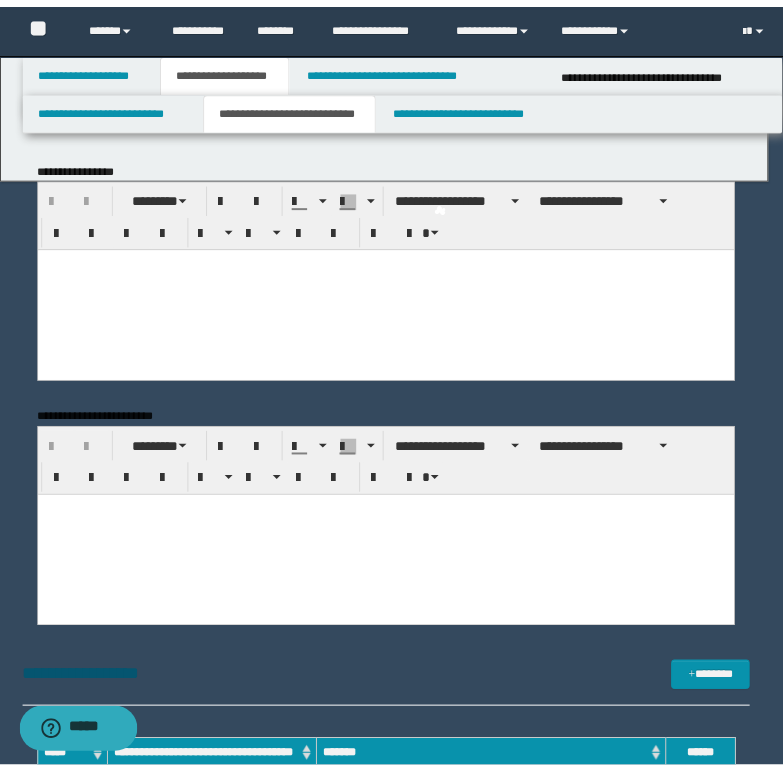 scroll, scrollTop: 0, scrollLeft: 0, axis: both 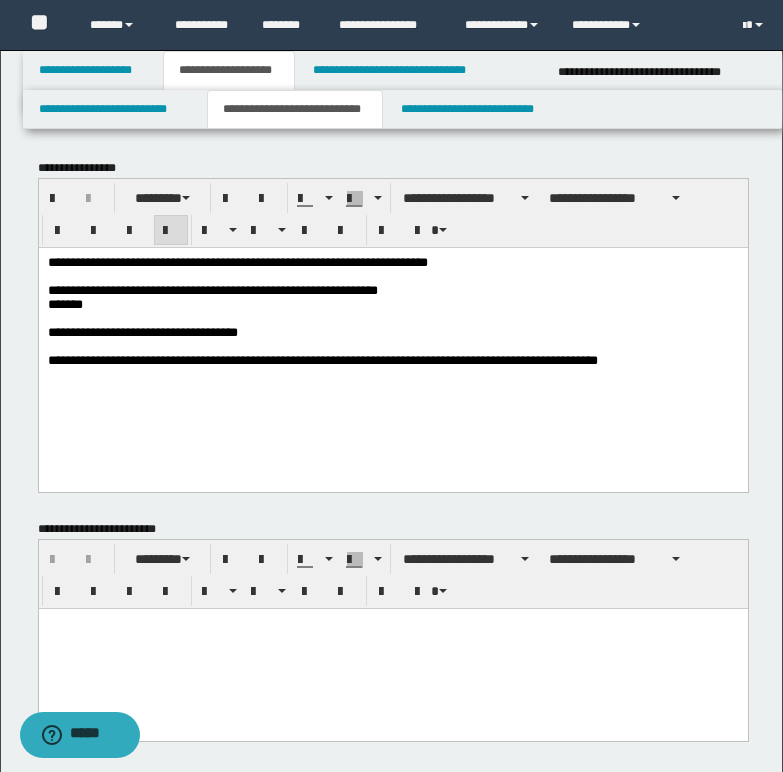 click at bounding box center (392, 648) 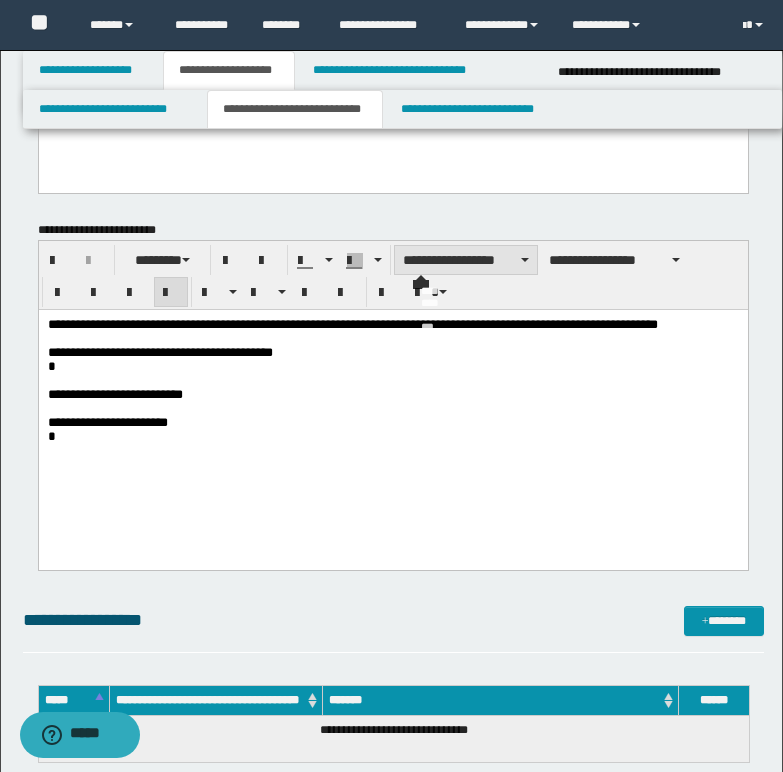 scroll, scrollTop: 300, scrollLeft: 0, axis: vertical 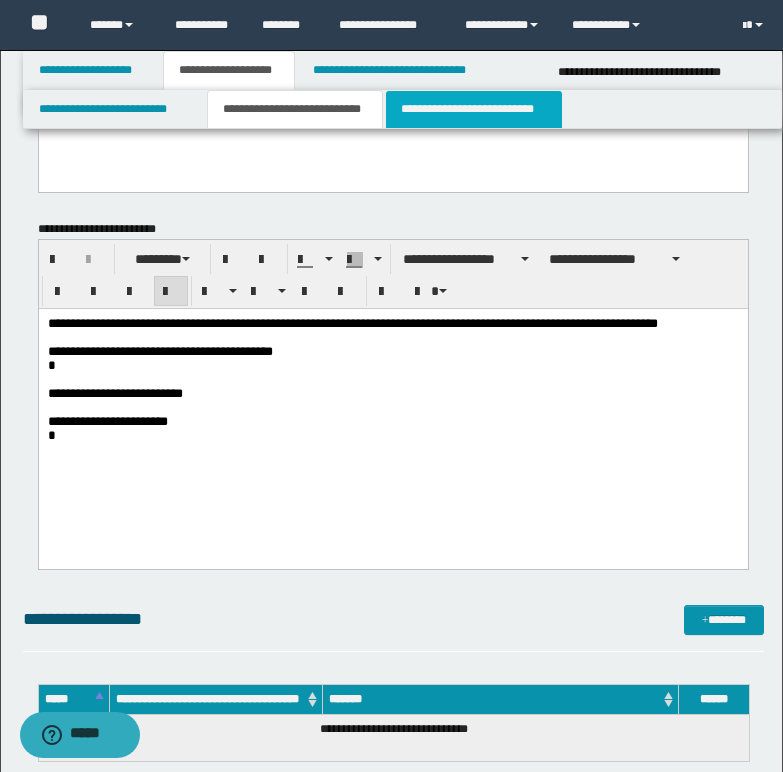 click on "**********" at bounding box center [474, 109] 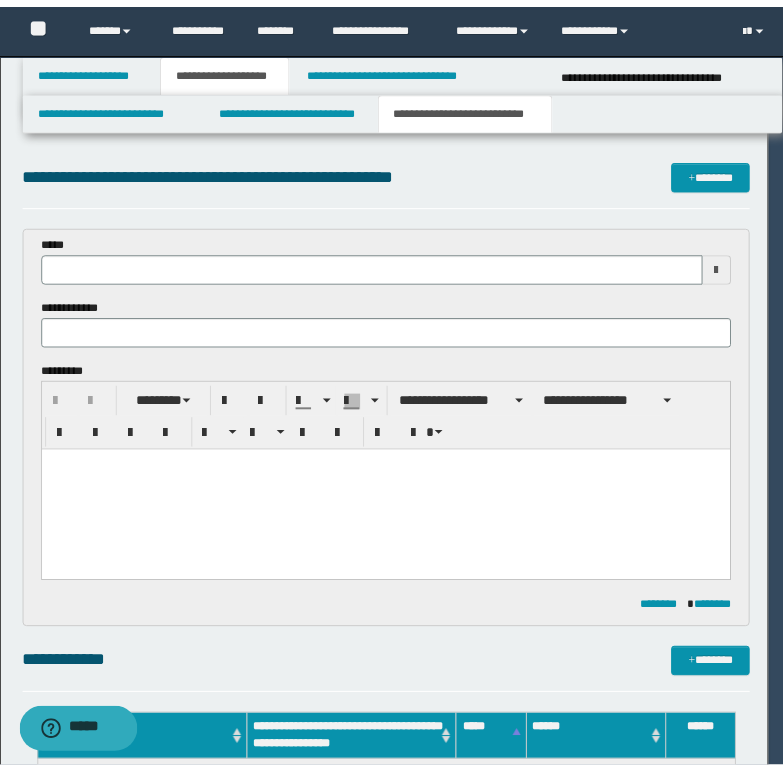 scroll, scrollTop: 0, scrollLeft: 0, axis: both 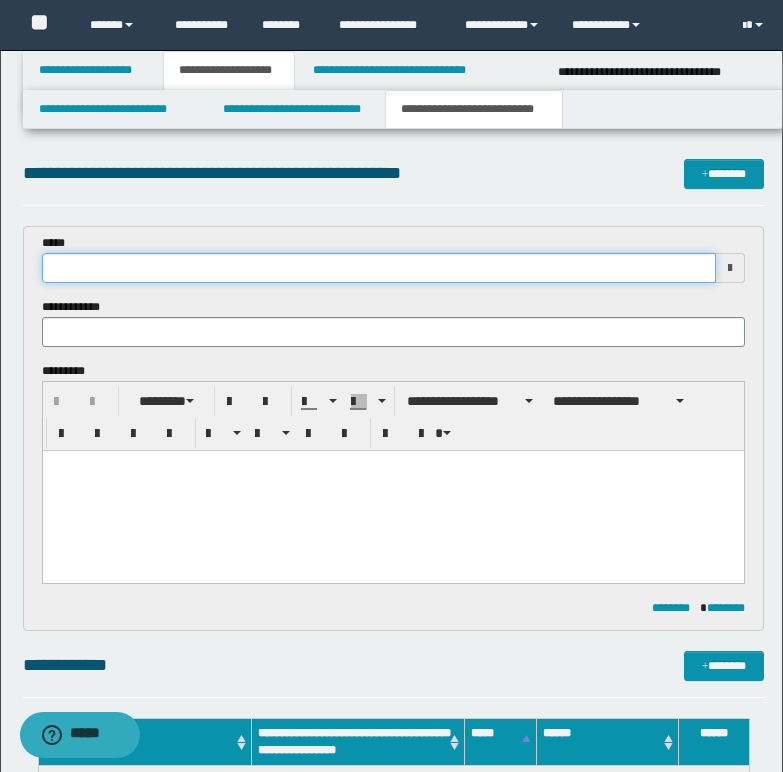 click at bounding box center (379, 268) 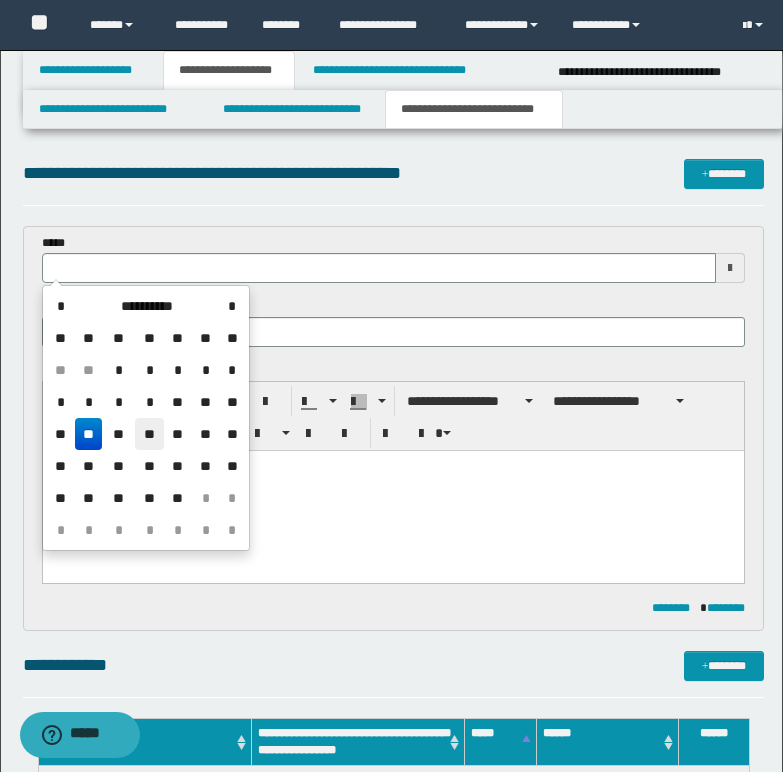 click on "**" at bounding box center [149, 434] 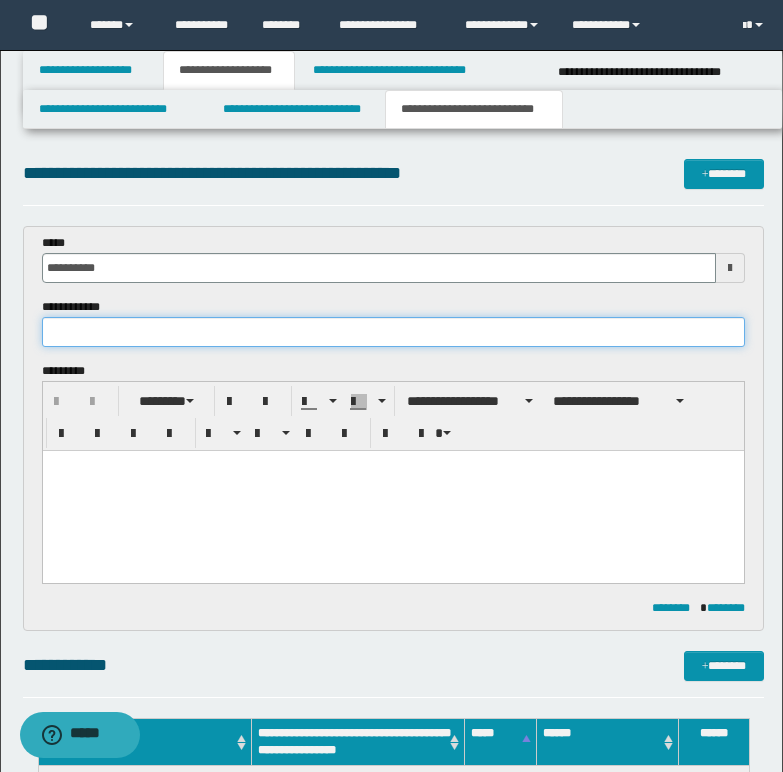 click at bounding box center [393, 332] 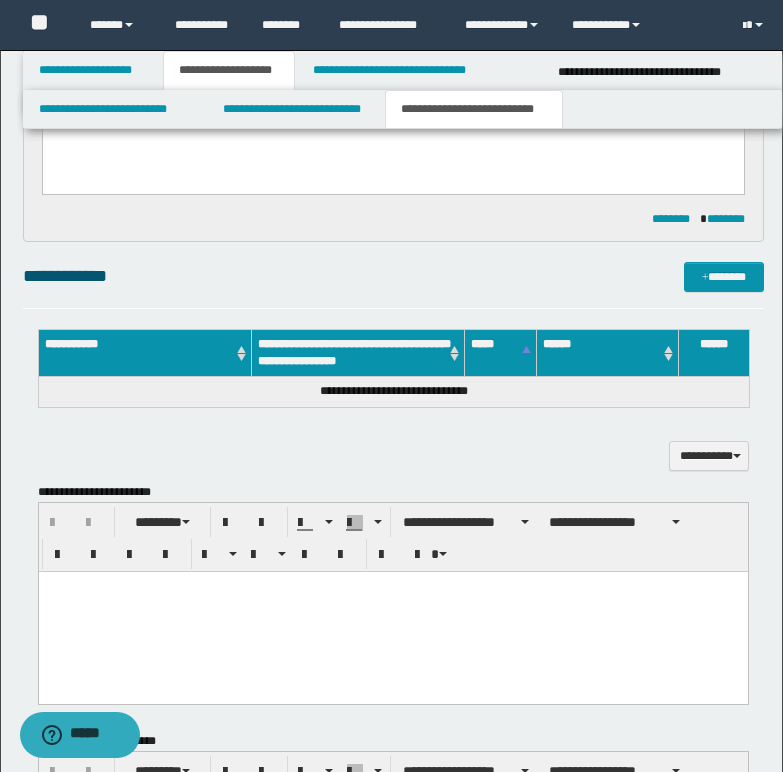 scroll, scrollTop: 400, scrollLeft: 0, axis: vertical 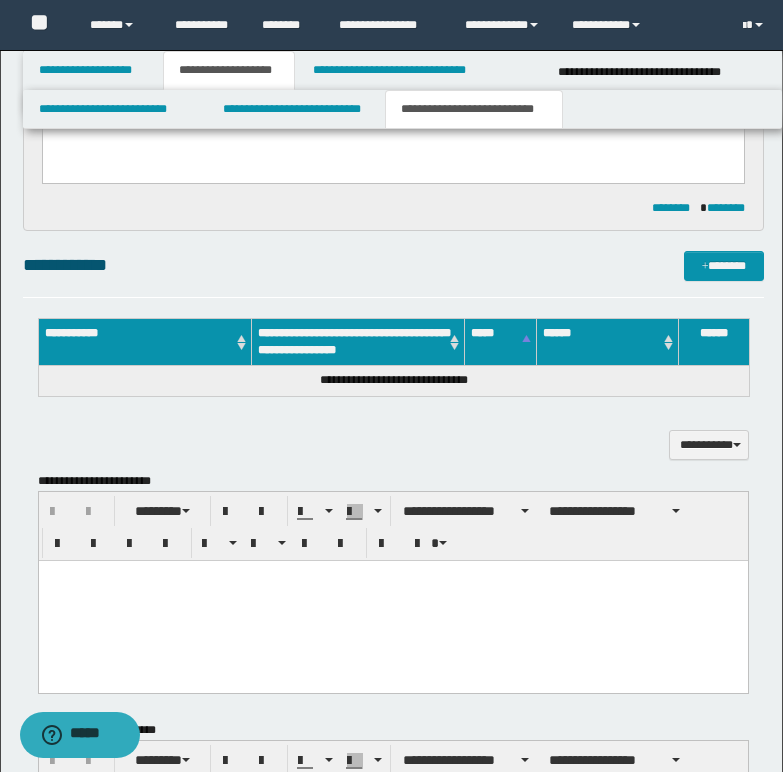 type on "**********" 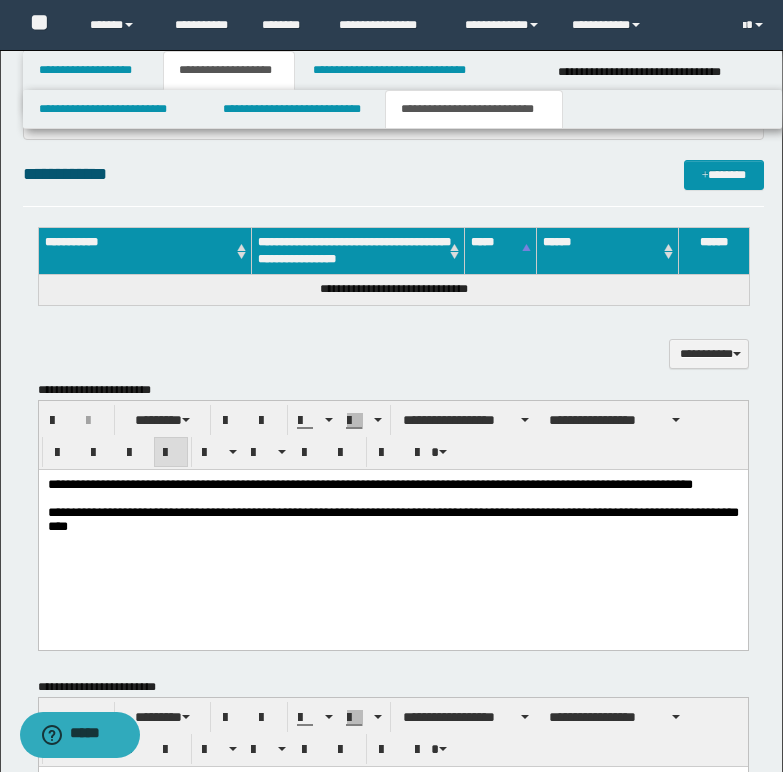 scroll, scrollTop: 800, scrollLeft: 0, axis: vertical 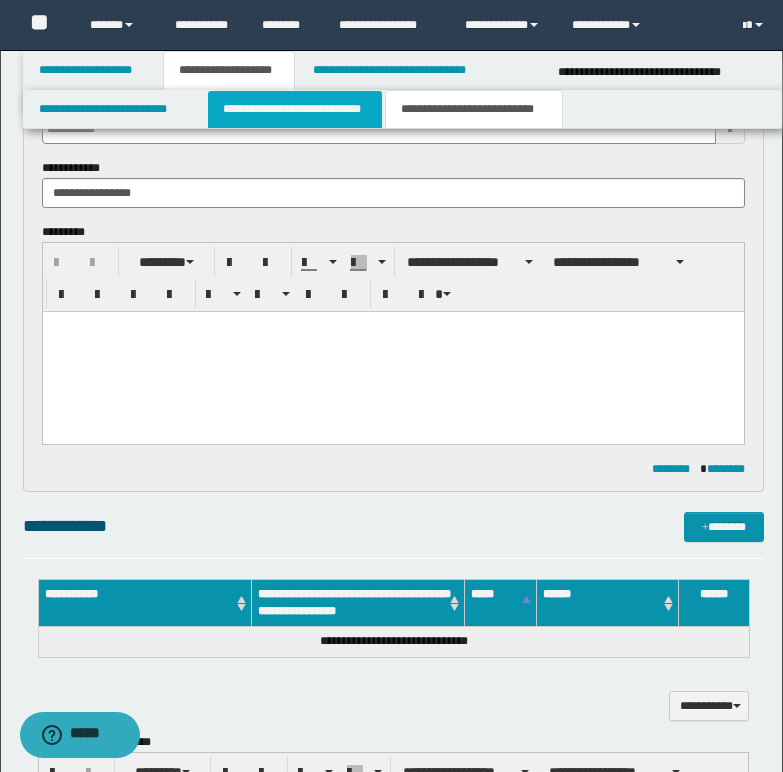 click on "**********" at bounding box center [295, 109] 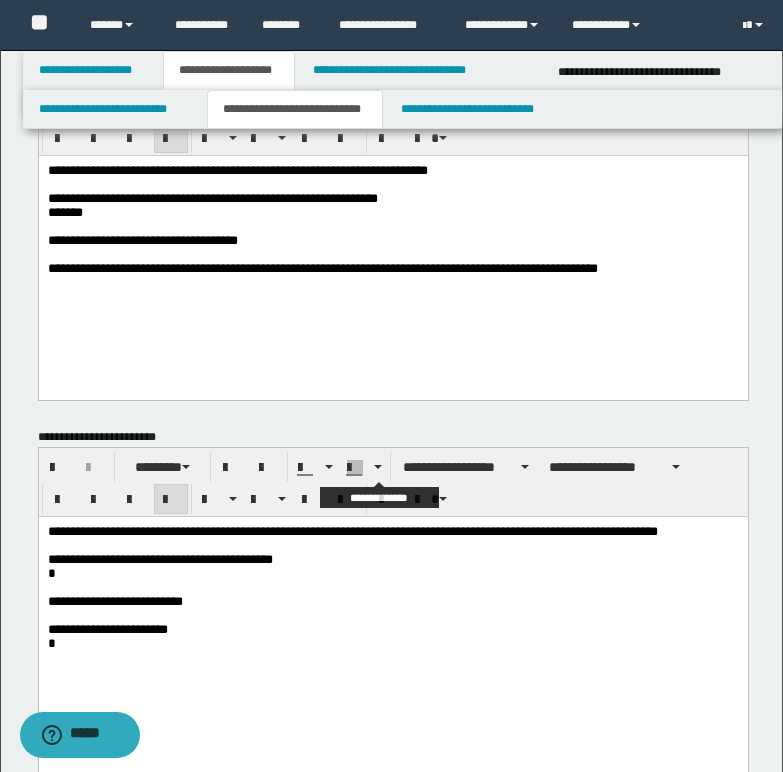 scroll, scrollTop: 0, scrollLeft: 0, axis: both 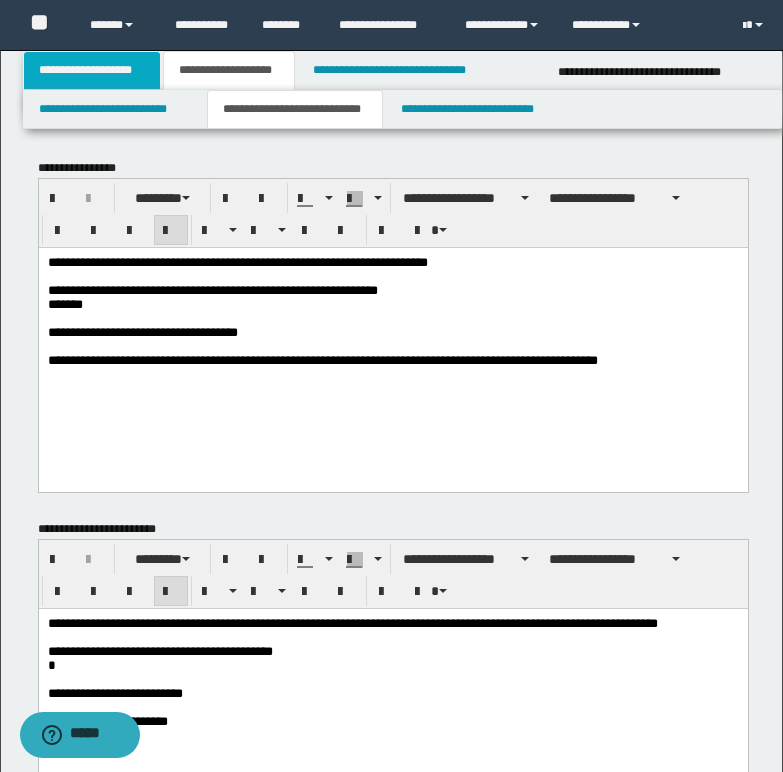 click on "**********" at bounding box center [92, 70] 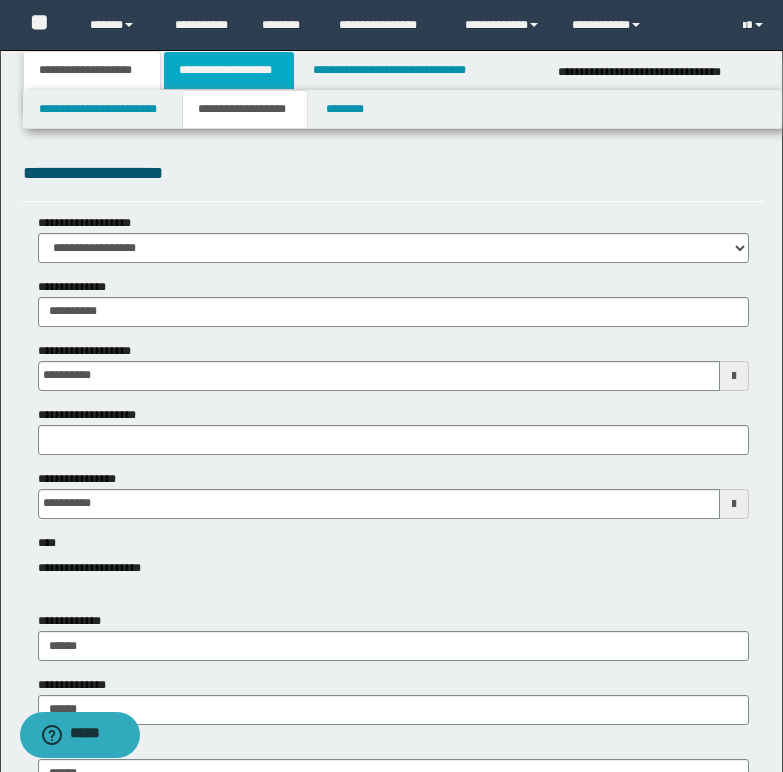 click on "**********" at bounding box center [229, 70] 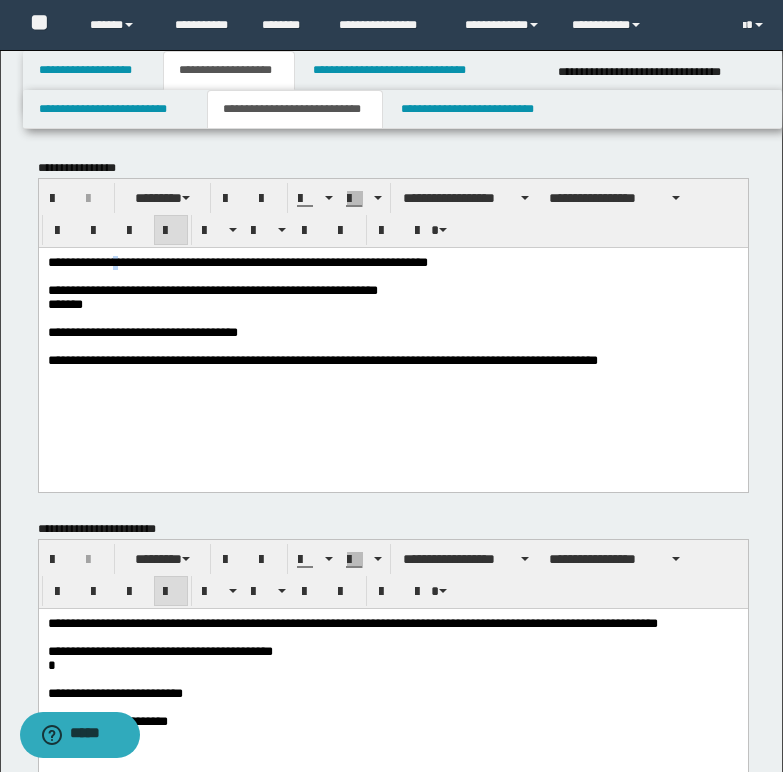 click on "**********" at bounding box center [237, 261] 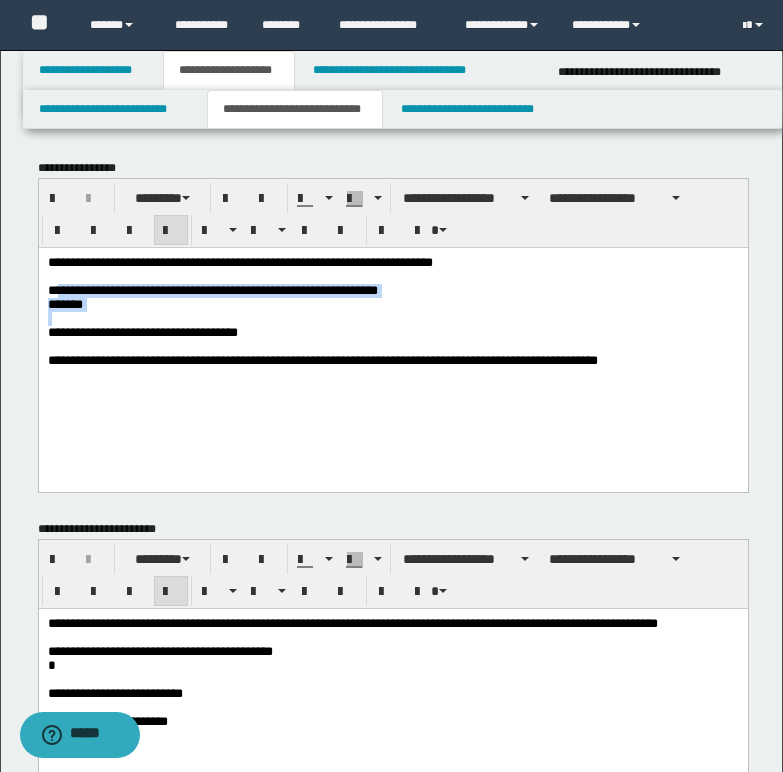 drag, startPoint x: 57, startPoint y: 287, endPoint x: 111, endPoint y: 324, distance: 65.459915 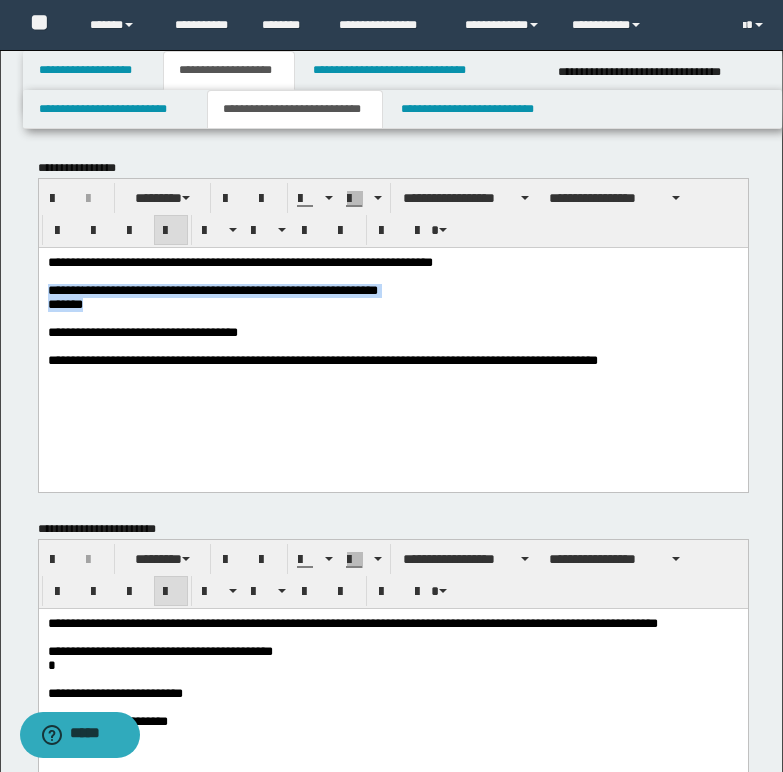 drag, startPoint x: 47, startPoint y: 292, endPoint x: 113, endPoint y: 307, distance: 67.68308 